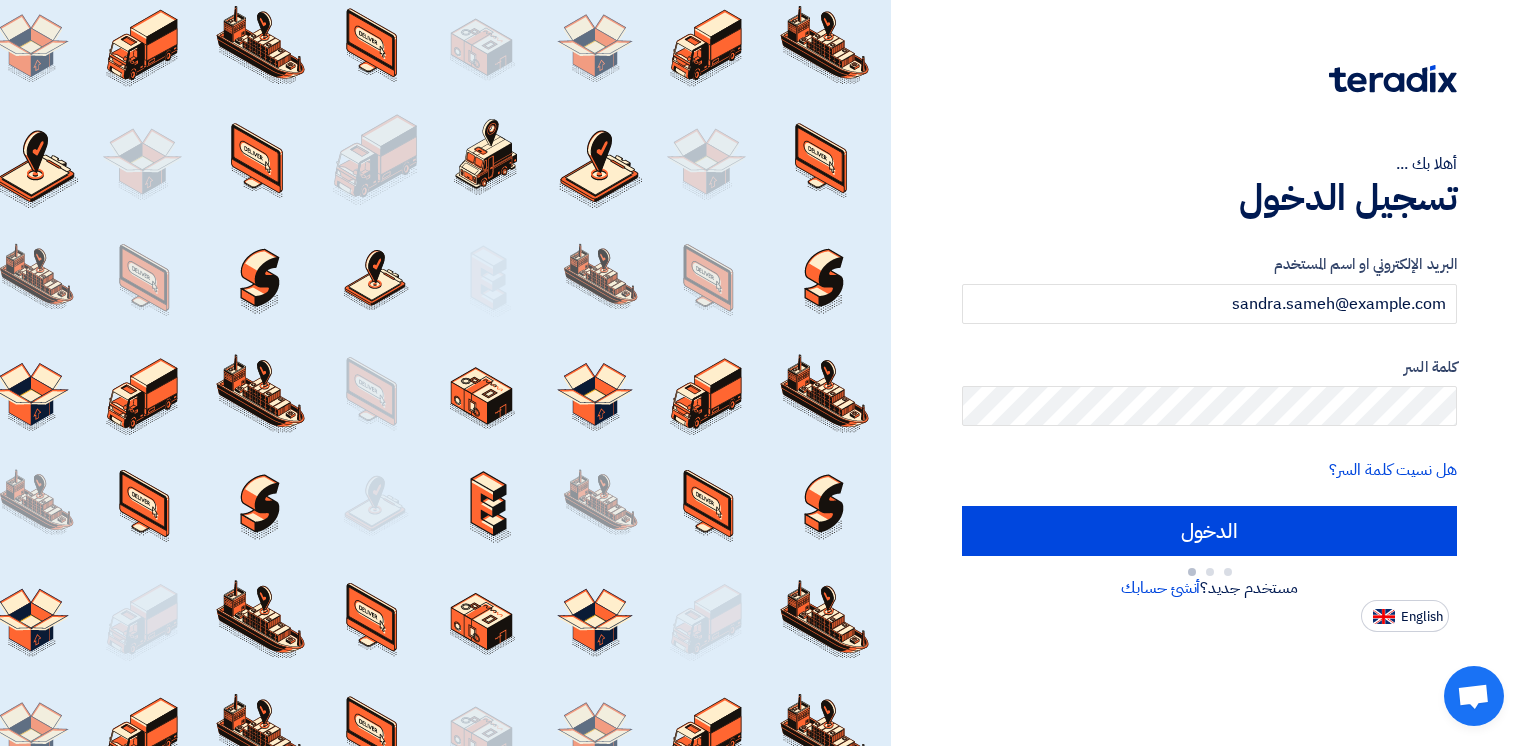 scroll, scrollTop: 0, scrollLeft: 0, axis: both 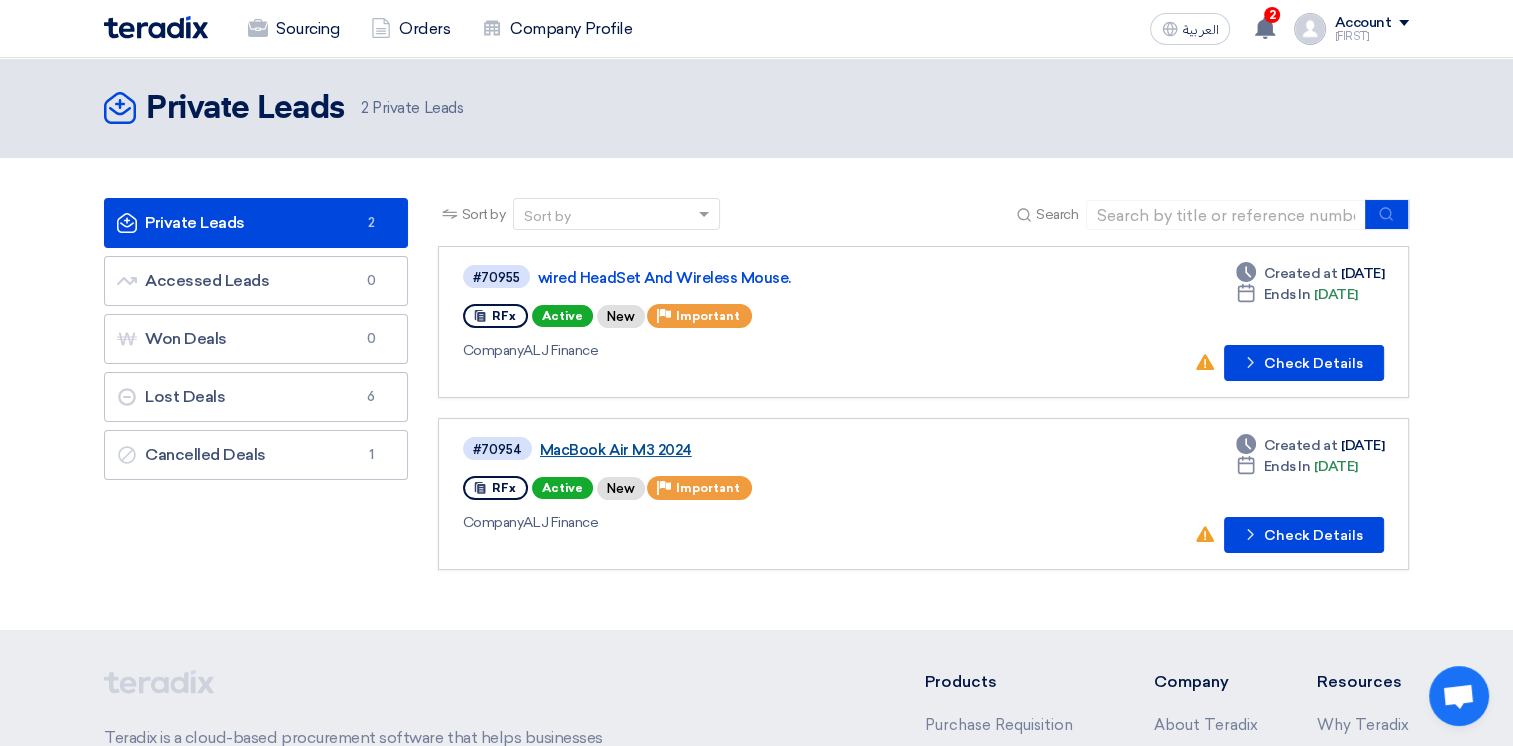 click on "MacBook Air M3 2024" 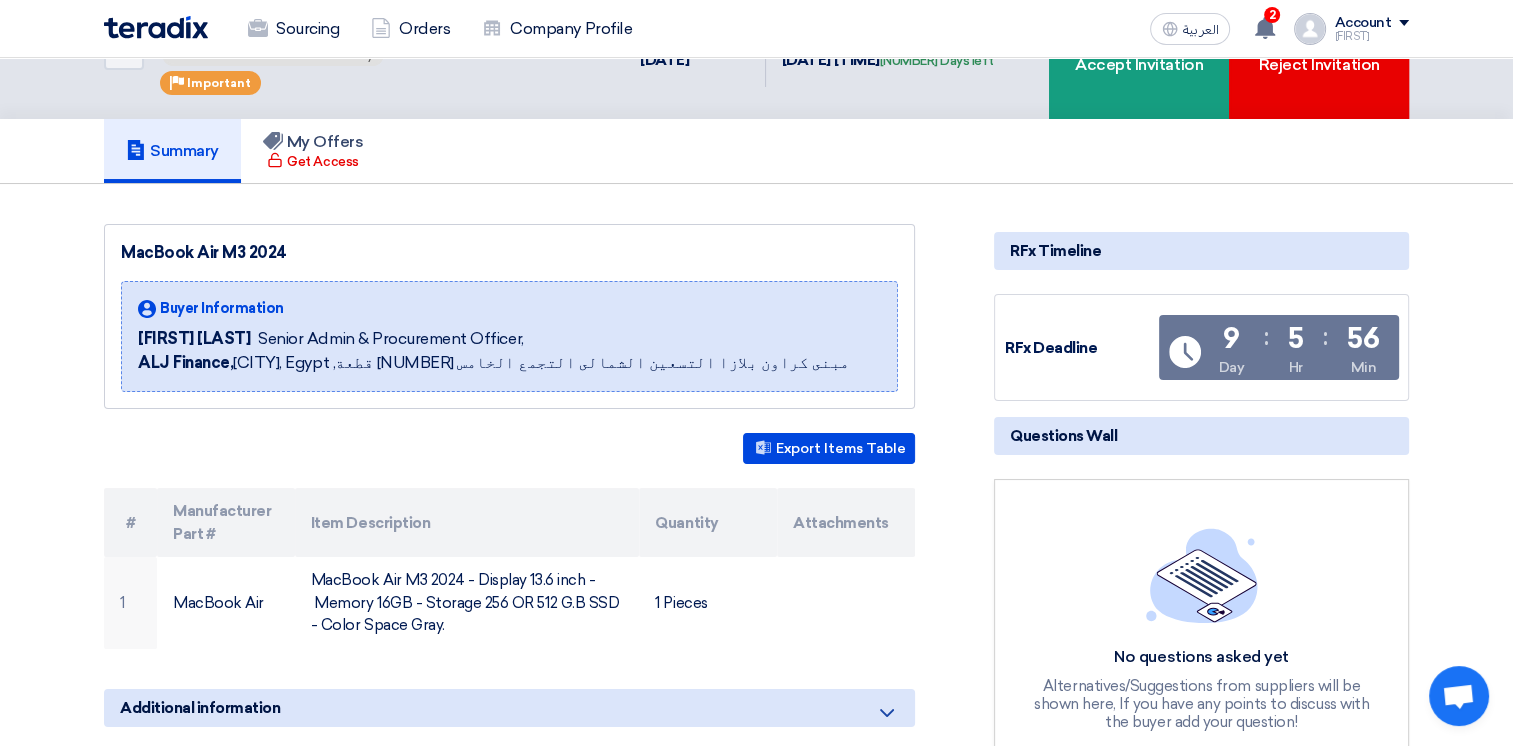 scroll, scrollTop: 200, scrollLeft: 0, axis: vertical 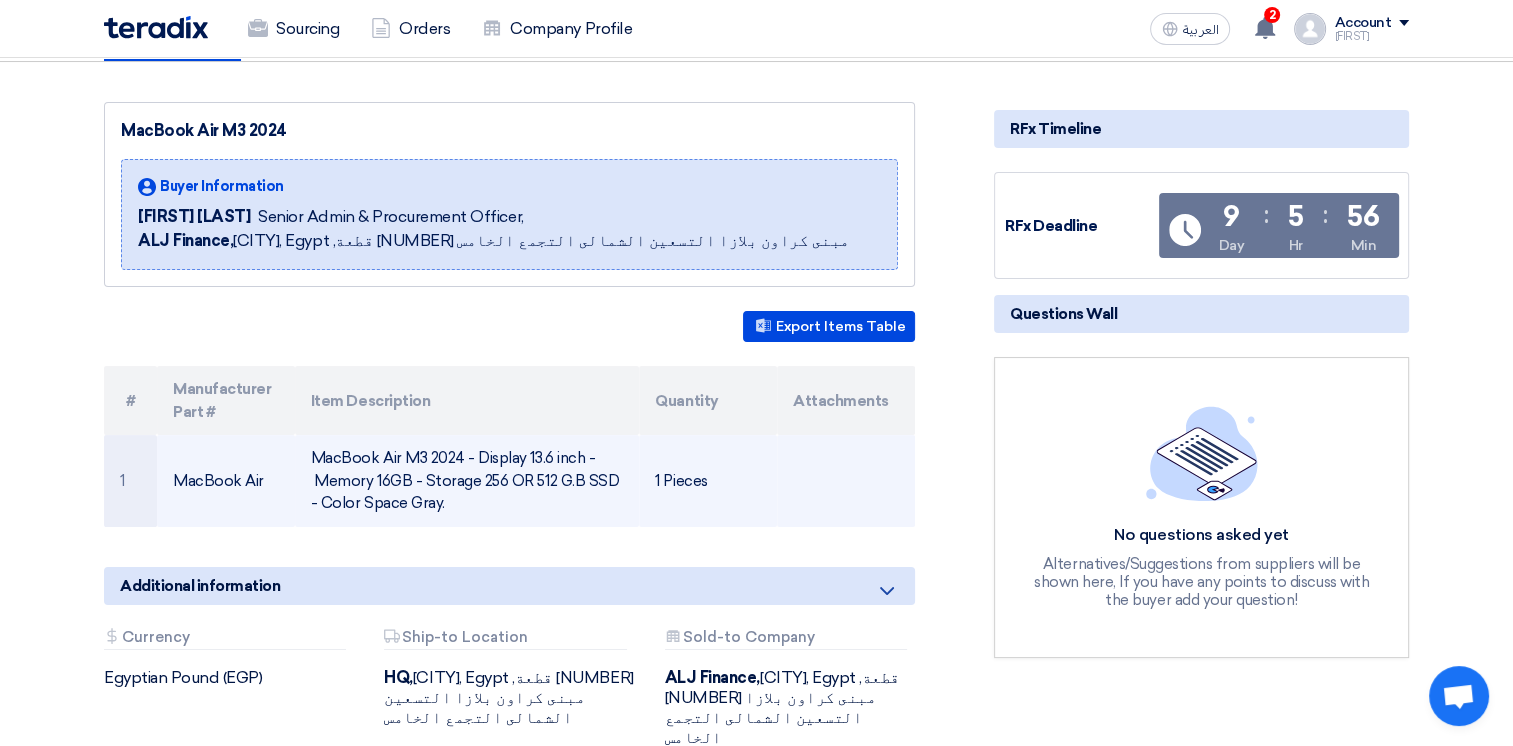 drag, startPoint x: 440, startPoint y: 505, endPoint x: 309, endPoint y: 458, distance: 139.17615 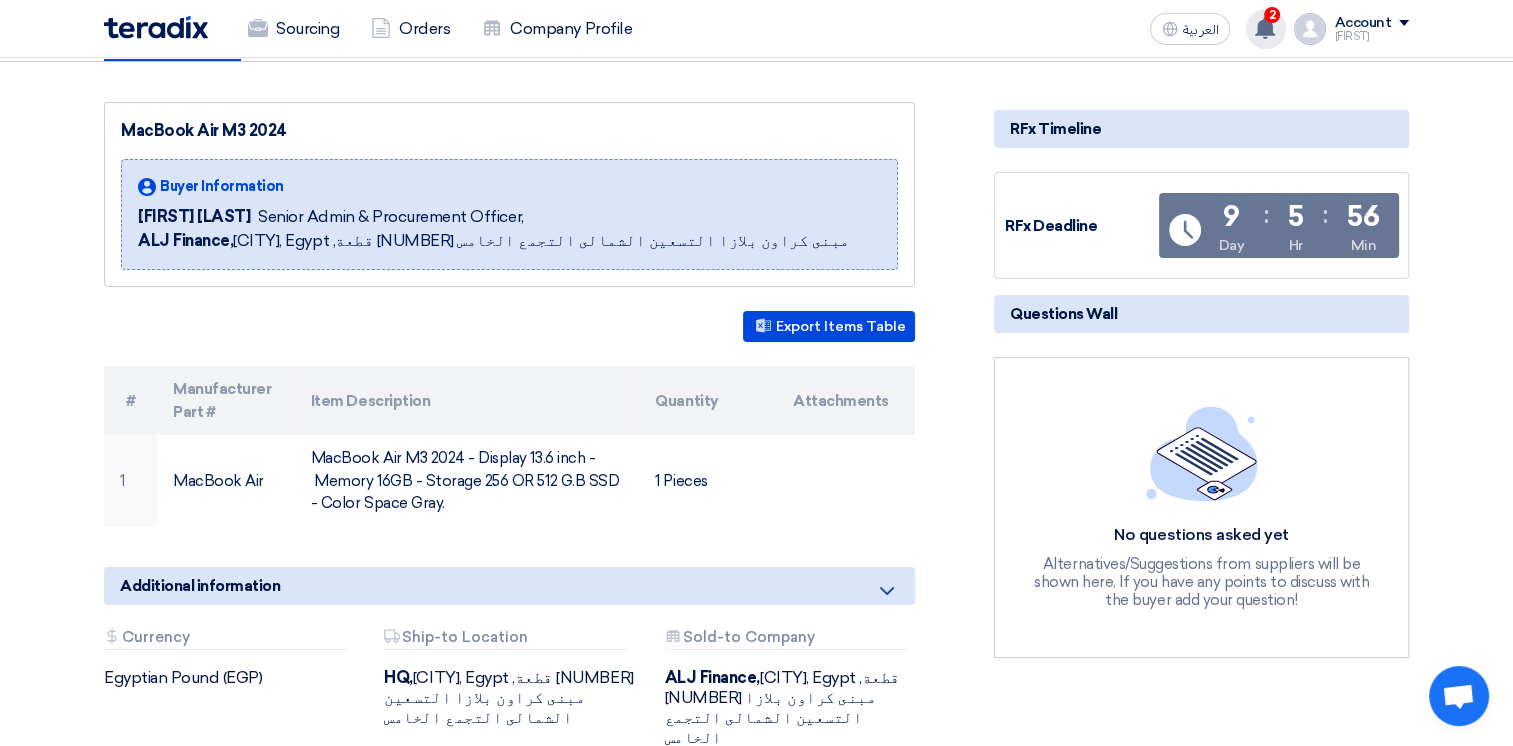 click on "New request received, check details and submit your quotation now!
[NUMBER] minutes ago
New request received, check details and submit your quotation now!
[NUMBER] minutes ago
New request received, check details and submit your quotation now!" 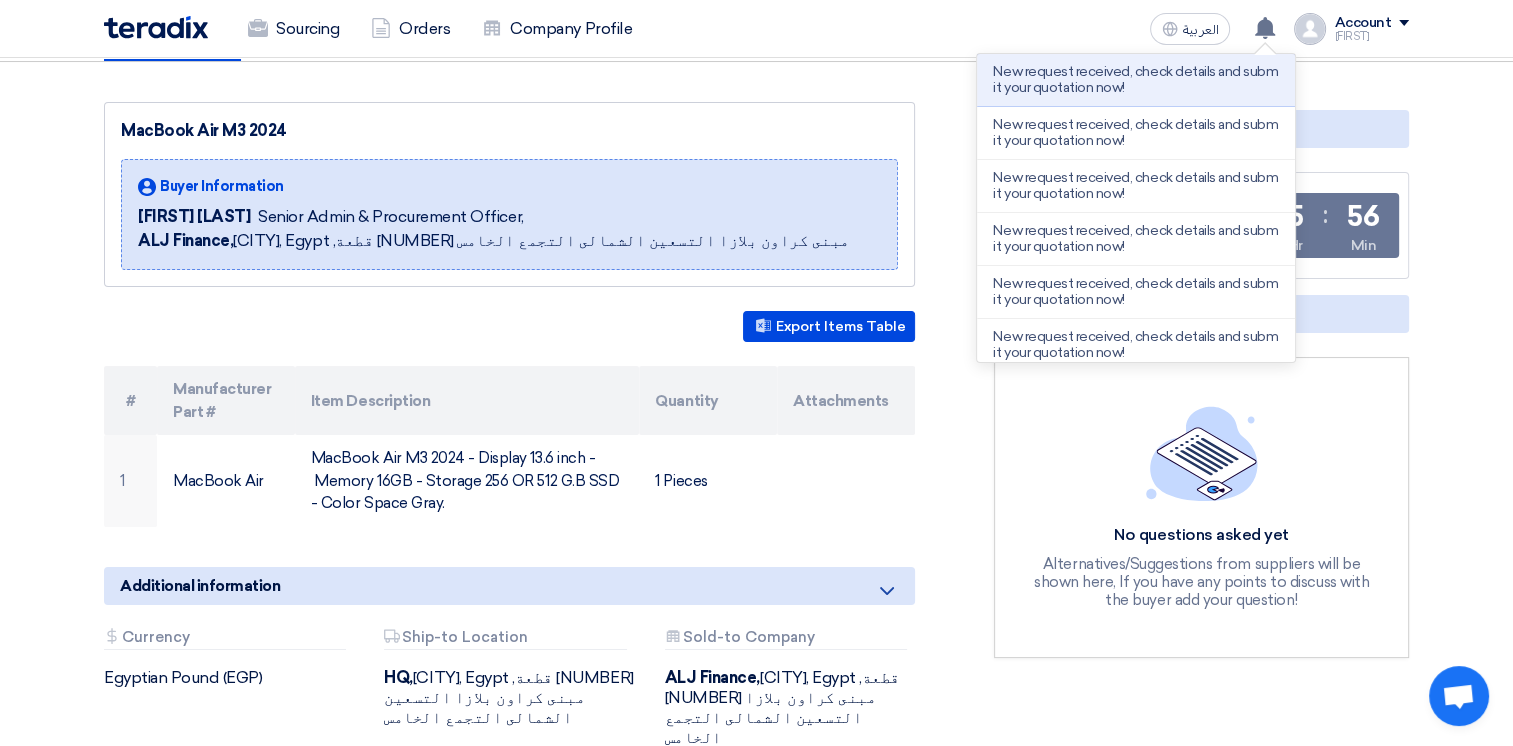 scroll, scrollTop: 0, scrollLeft: 0, axis: both 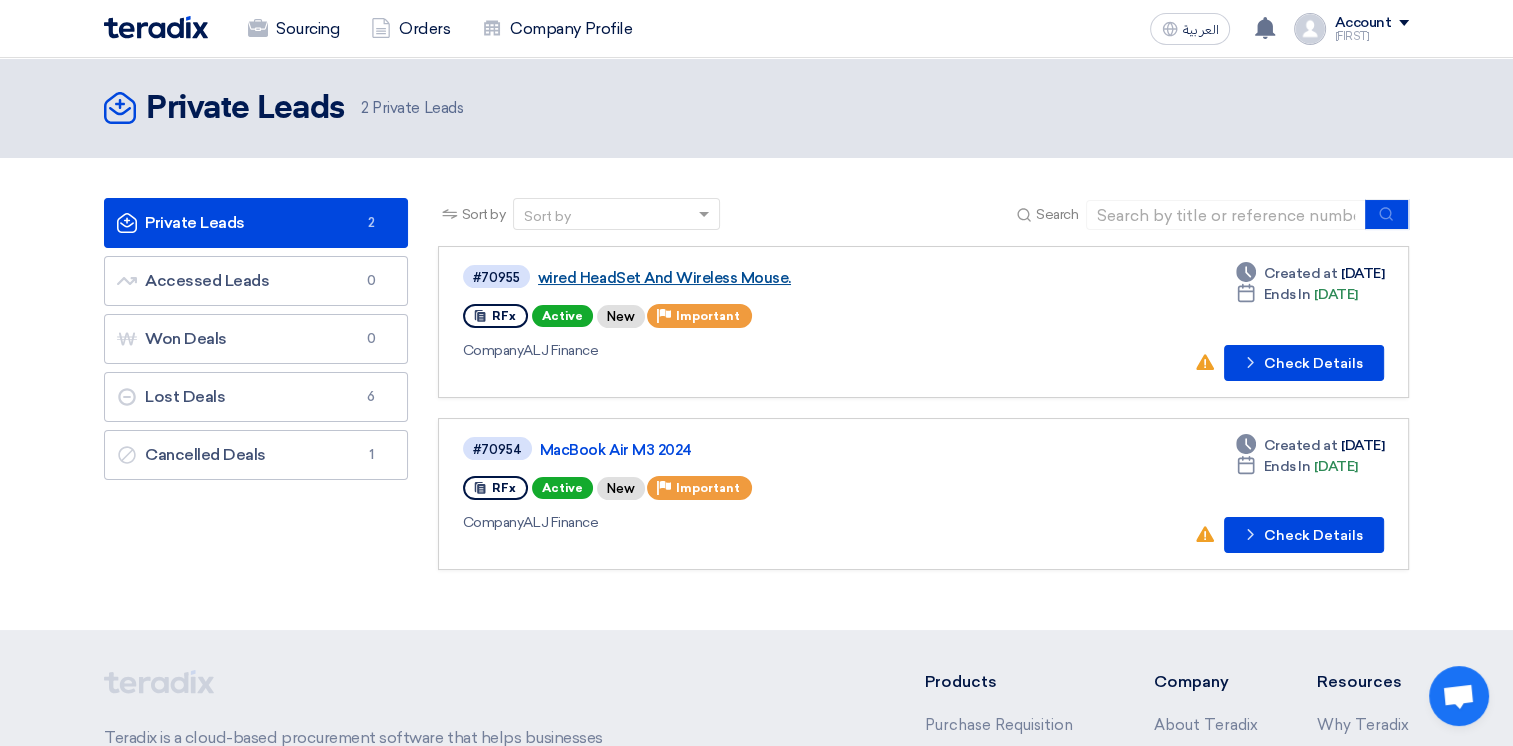click on "wired HeadSet And Wireless Mouse." 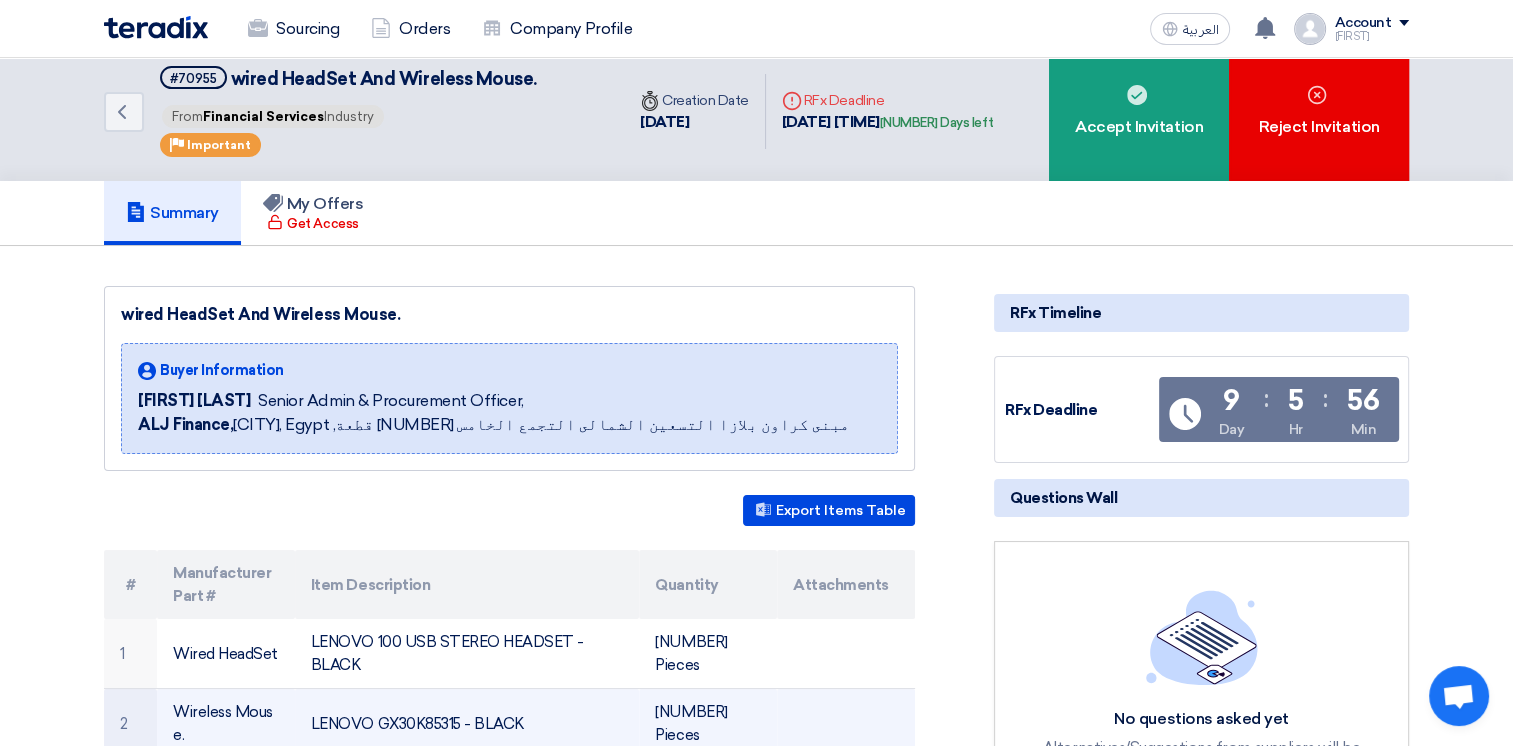 scroll, scrollTop: 300, scrollLeft: 0, axis: vertical 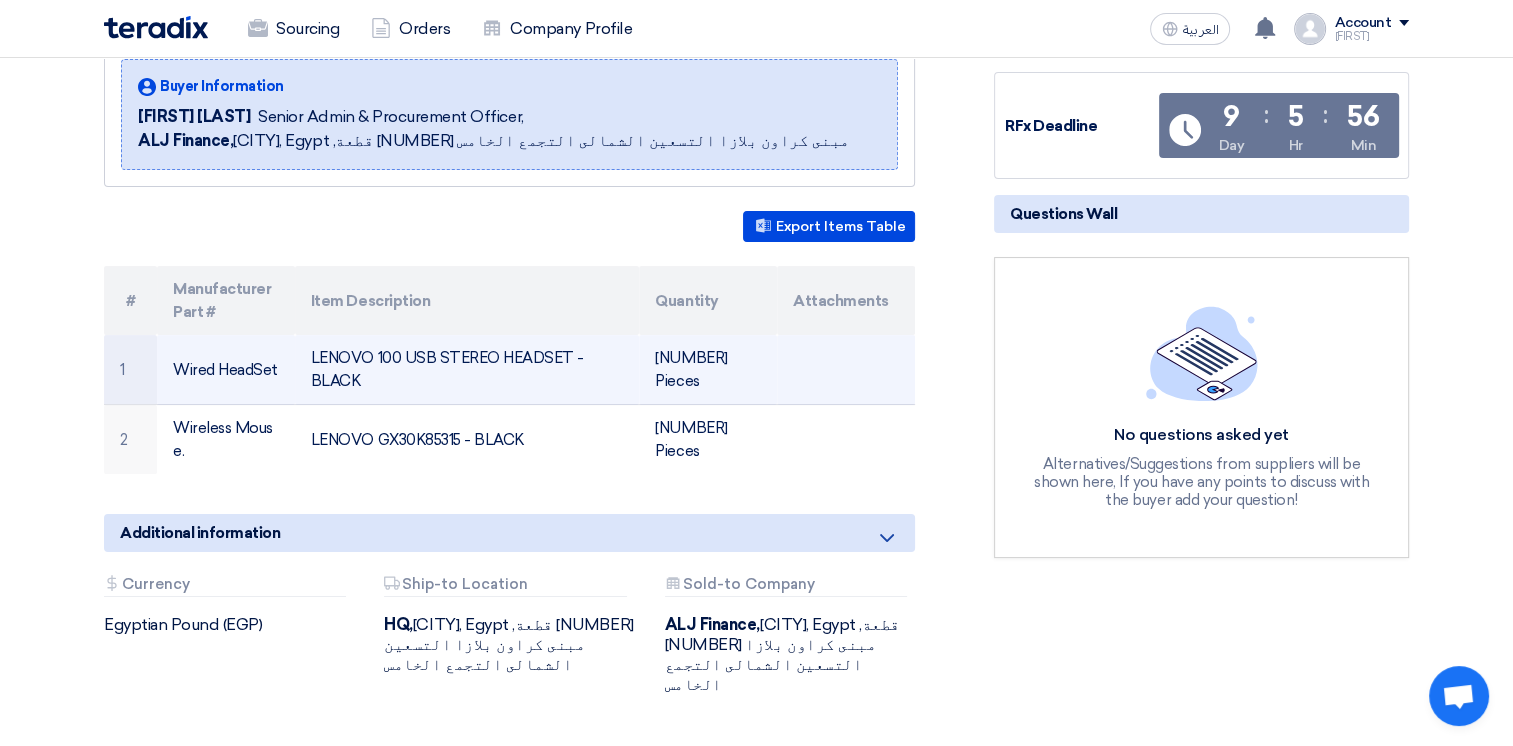 drag, startPoint x: 365, startPoint y: 376, endPoint x: 176, endPoint y: 364, distance: 189.38057 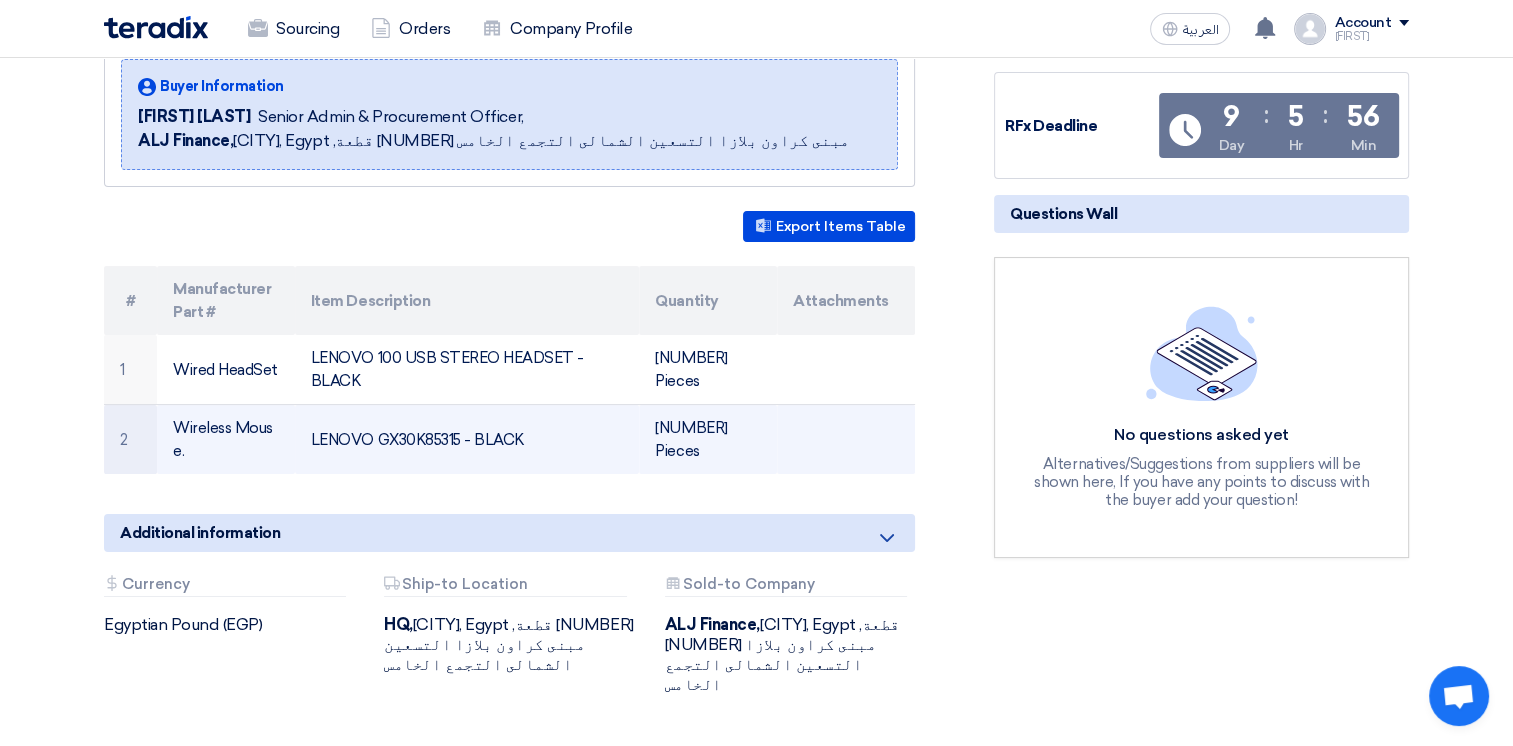 drag, startPoint x: 520, startPoint y: 438, endPoint x: 312, endPoint y: 438, distance: 208 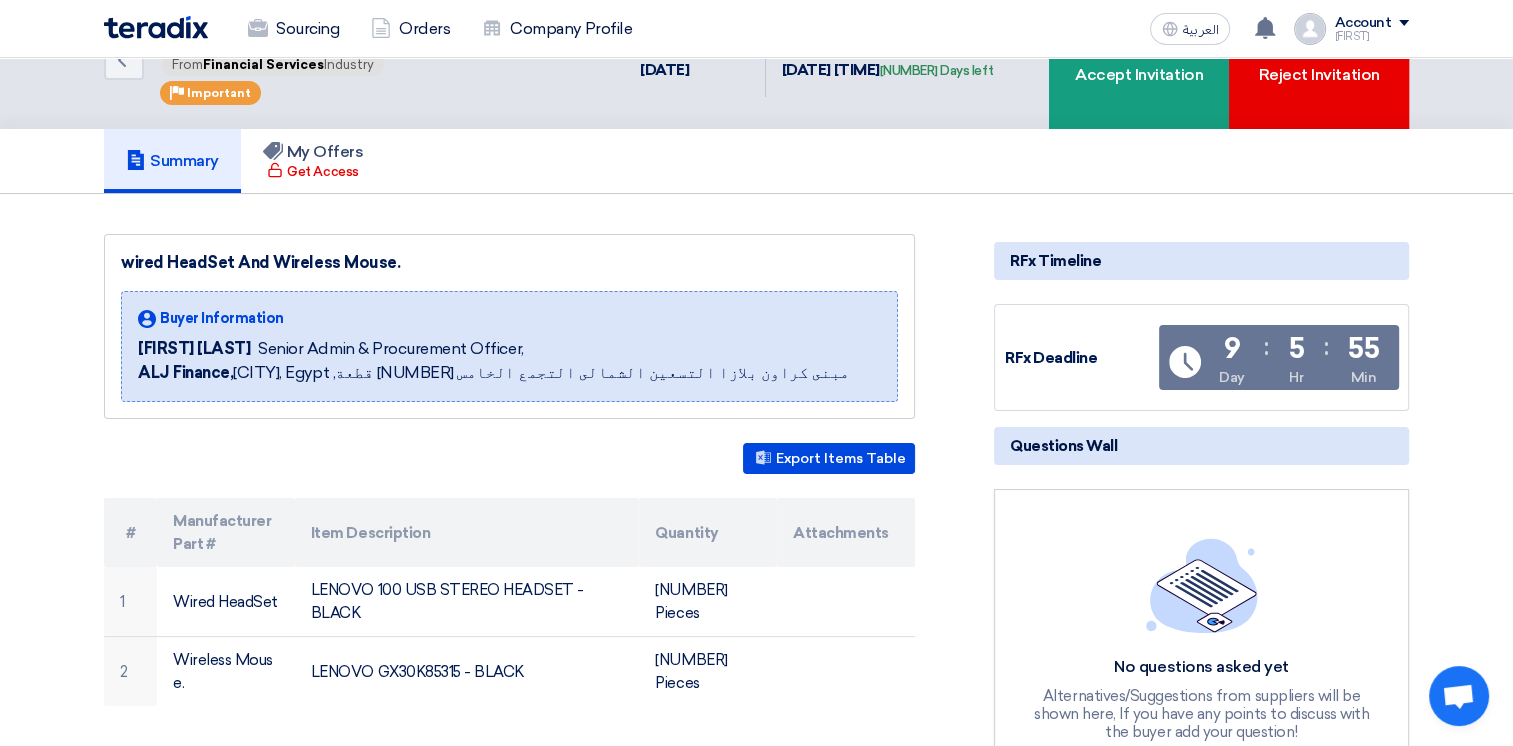 scroll, scrollTop: 0, scrollLeft: 0, axis: both 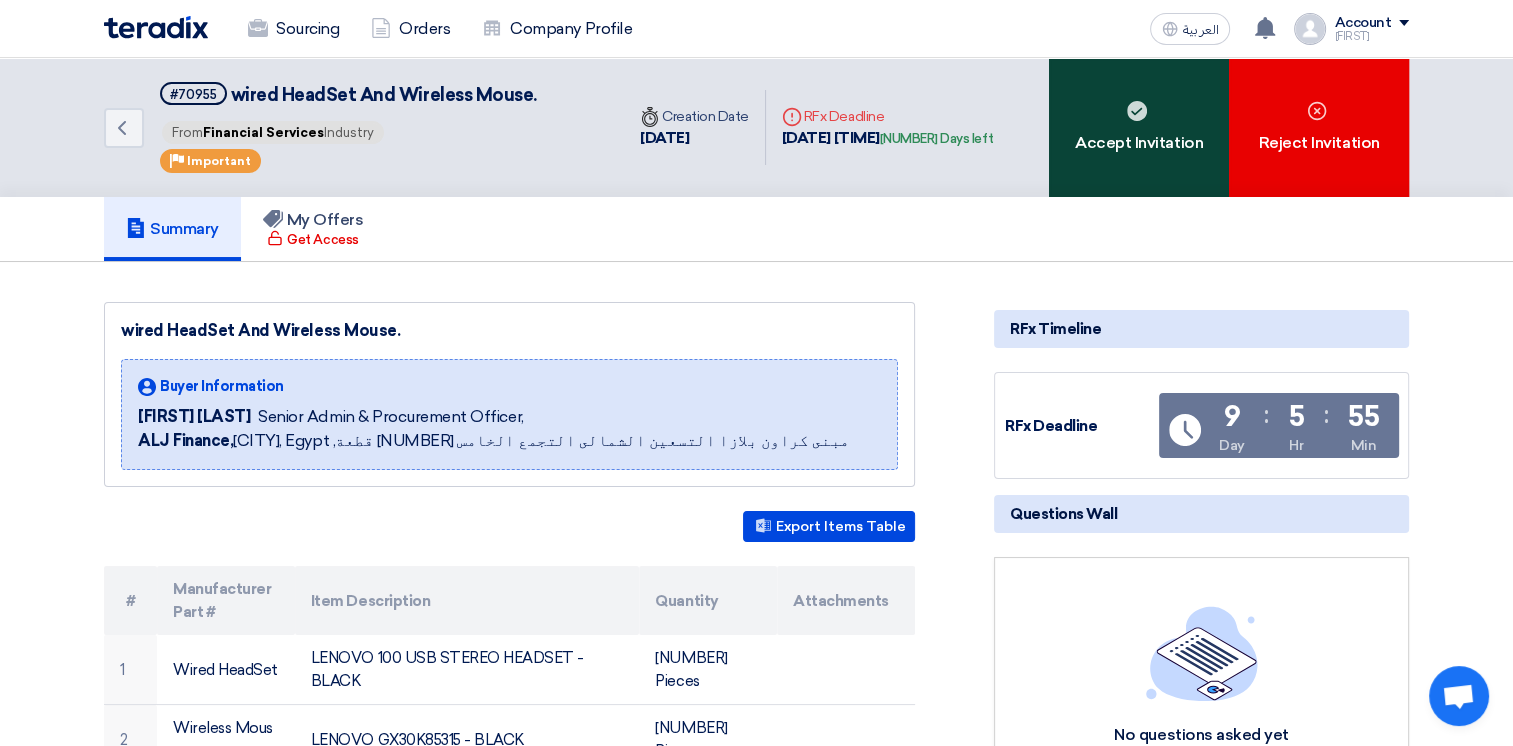 click on "Accept Invitation" 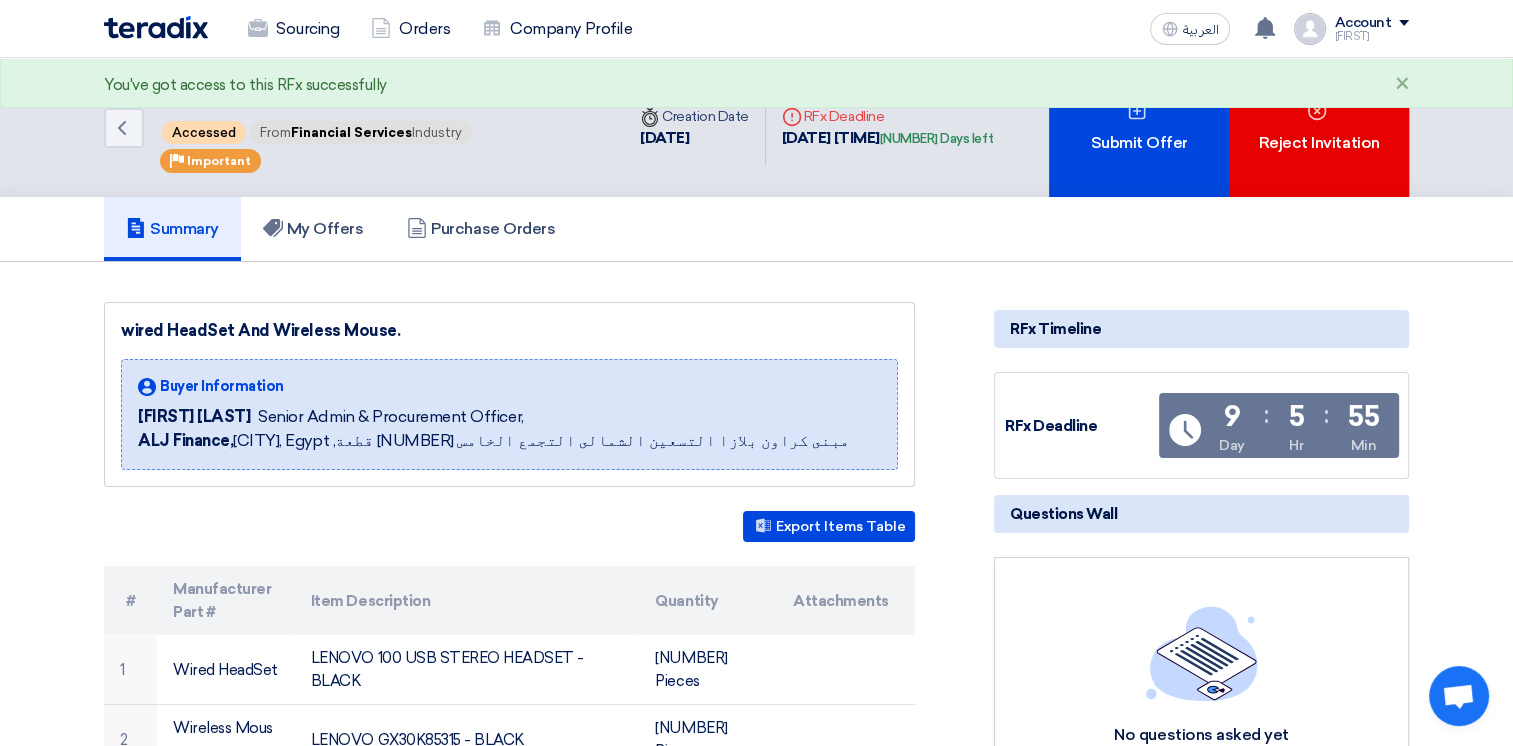 click 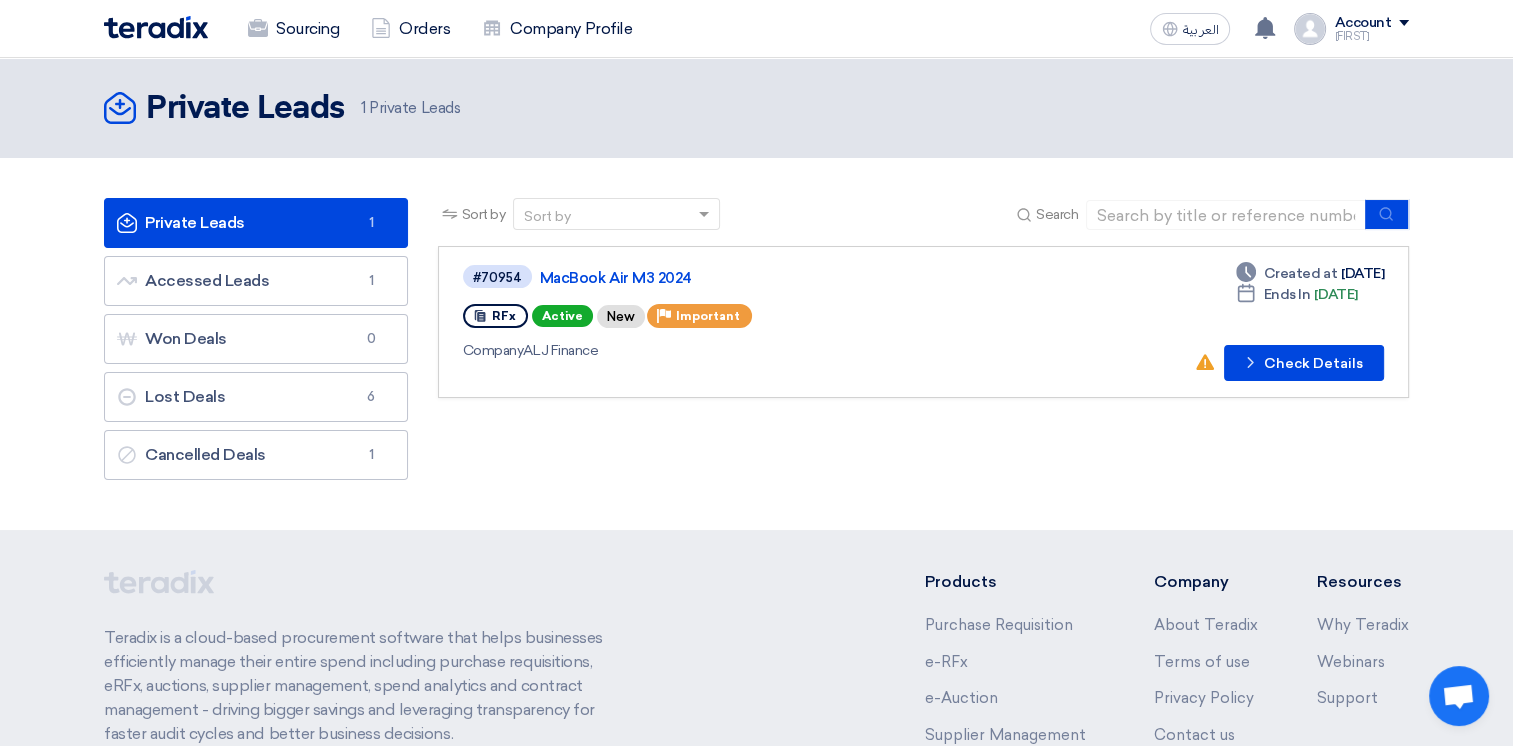 click on "Private Leads
Private Leads
1" 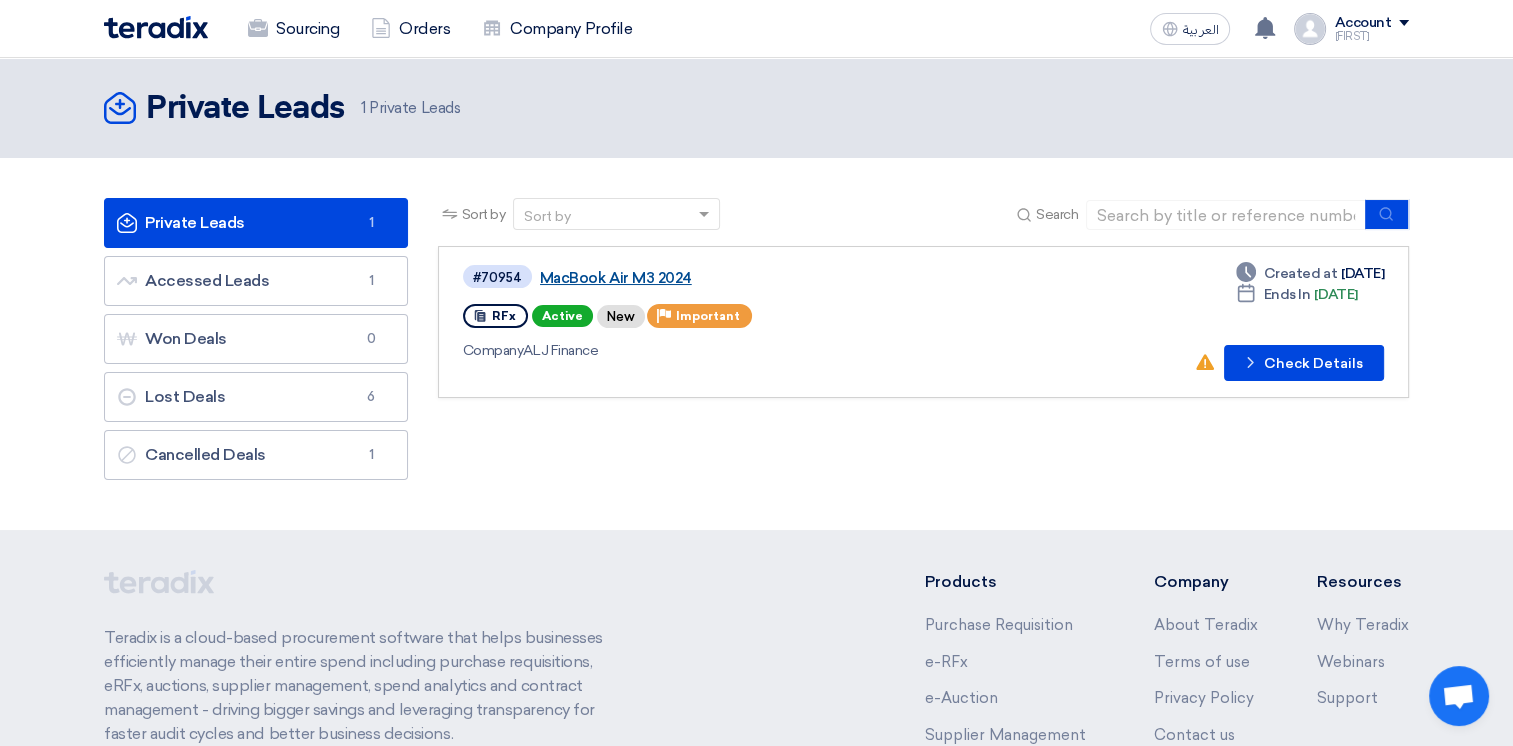 click on "MacBook Air M3 2024" 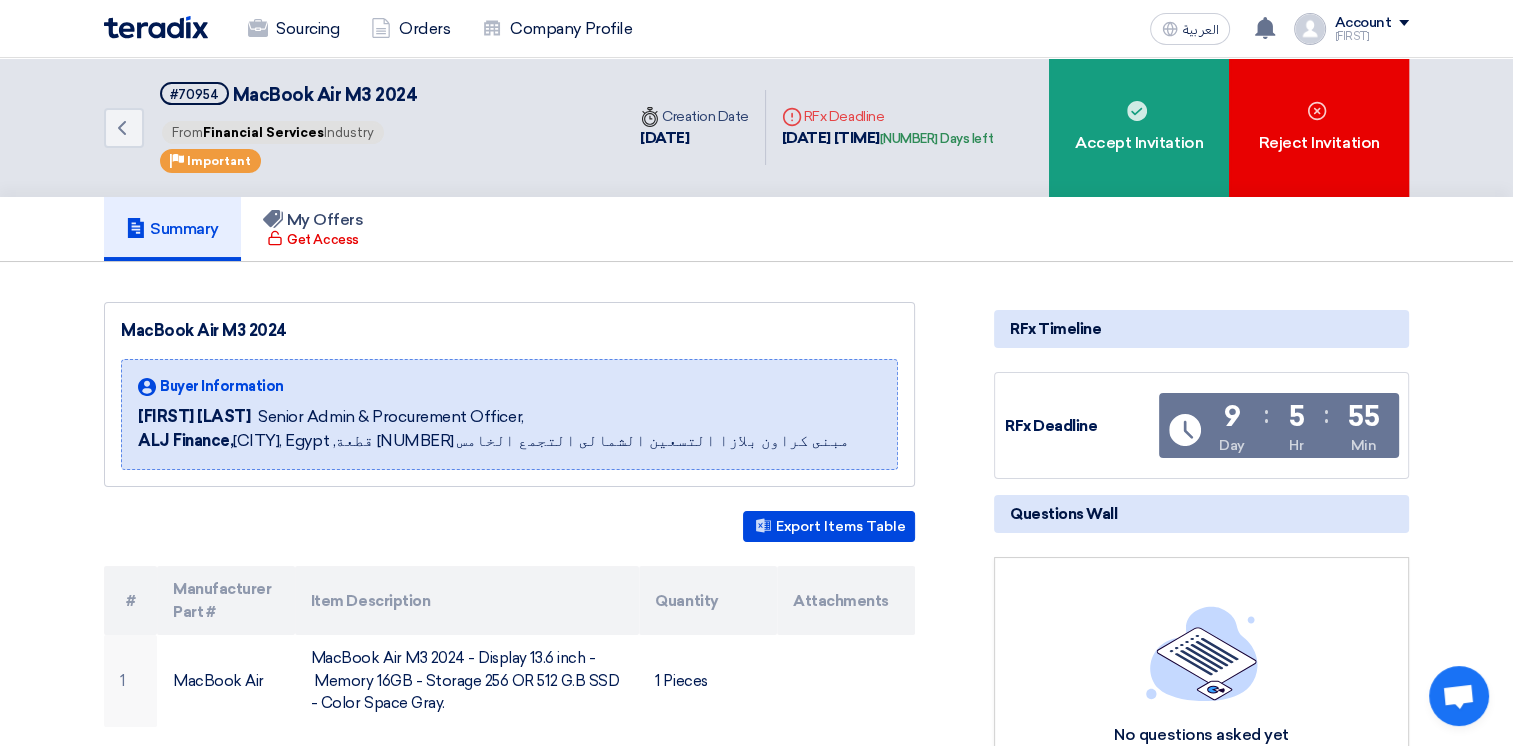click 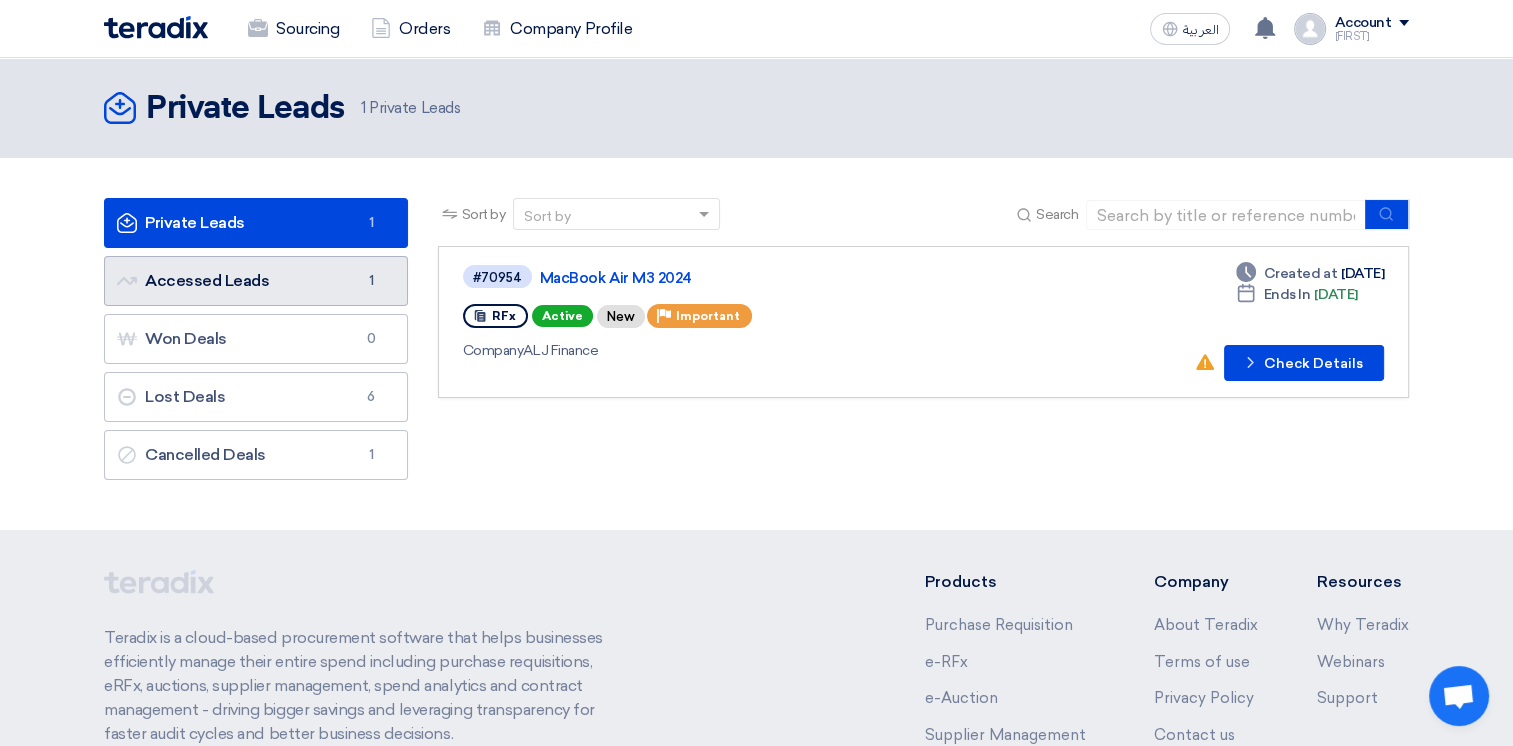 click on "Accessed Leads
Accessed Leads
1" 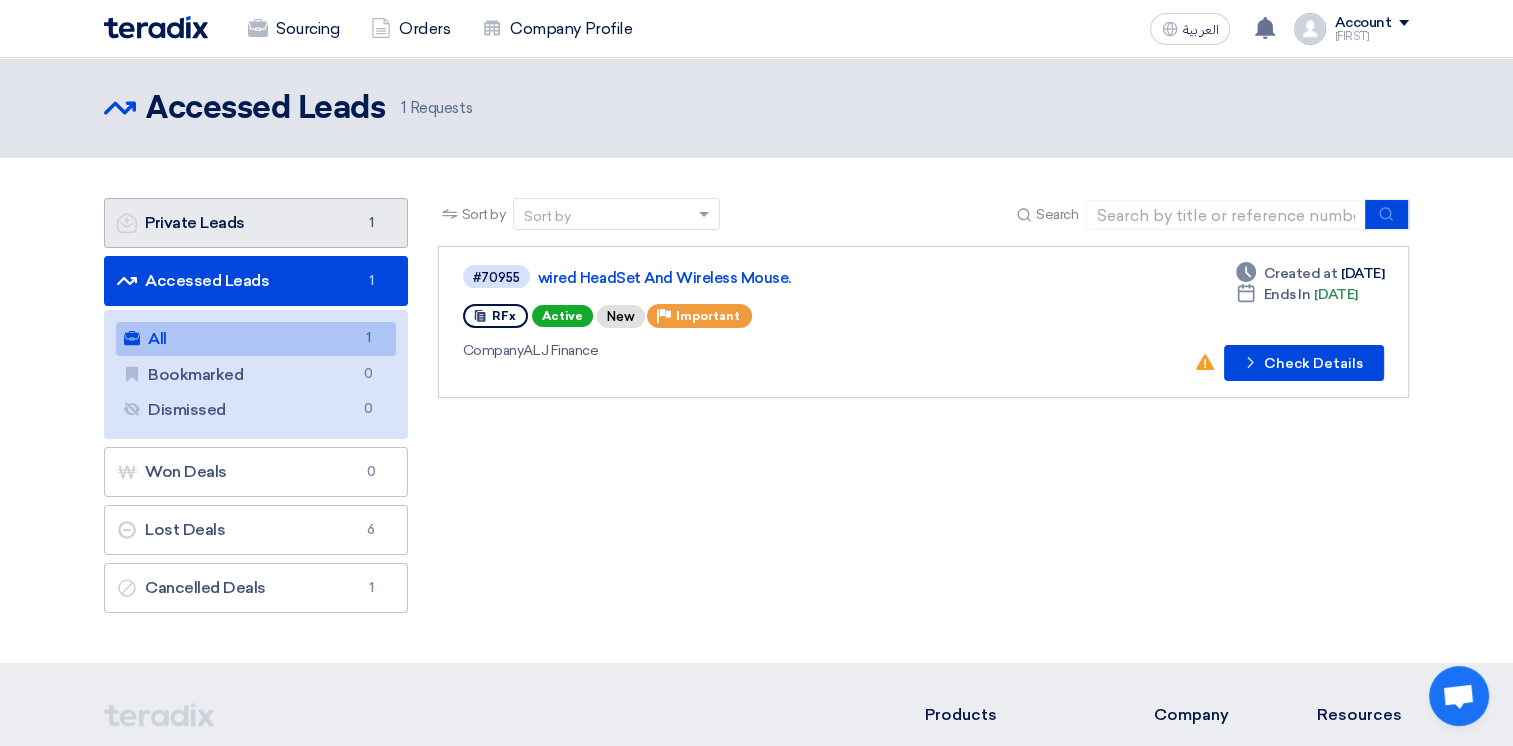 click on "Private Leads
Private Leads
1" 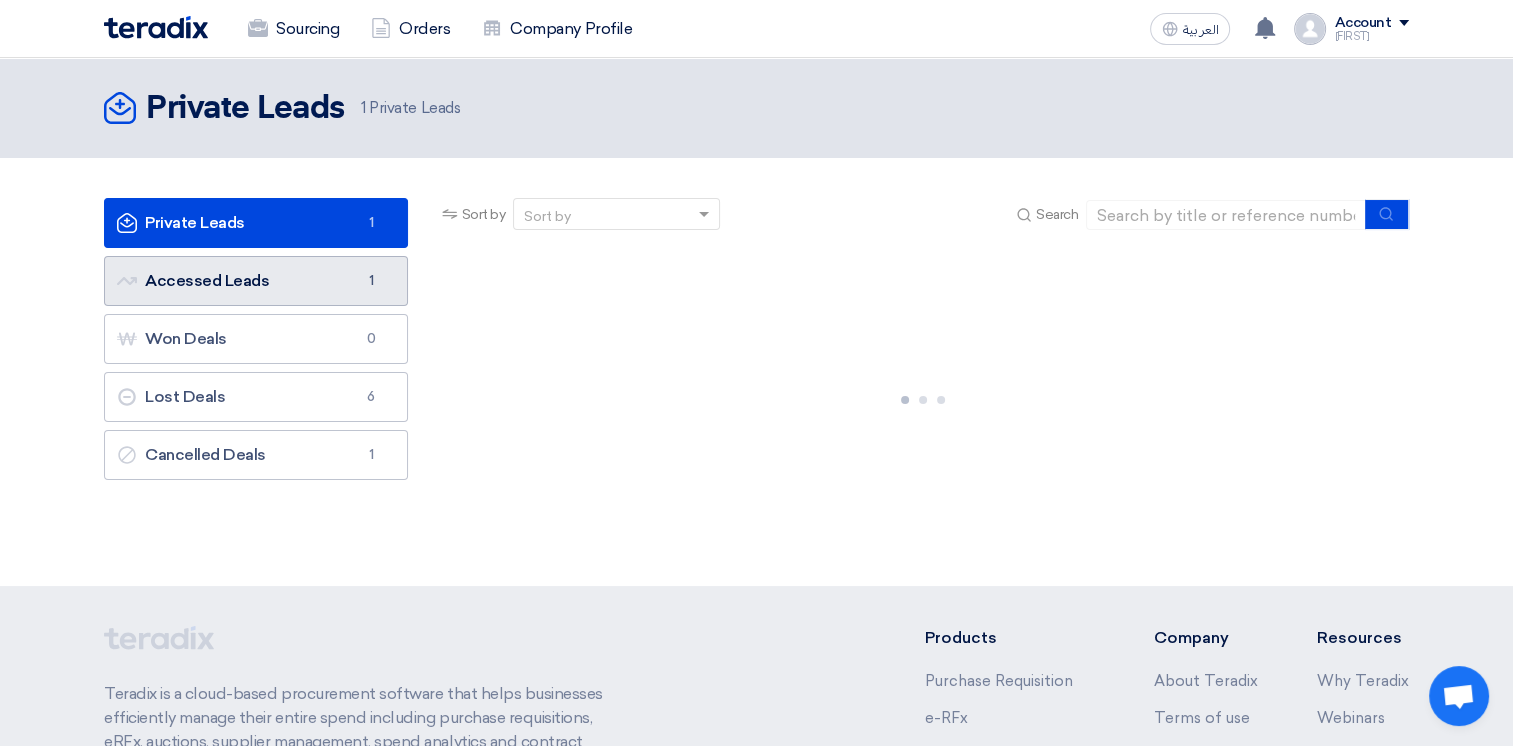 click on "Accessed Leads
Accessed Leads
1" 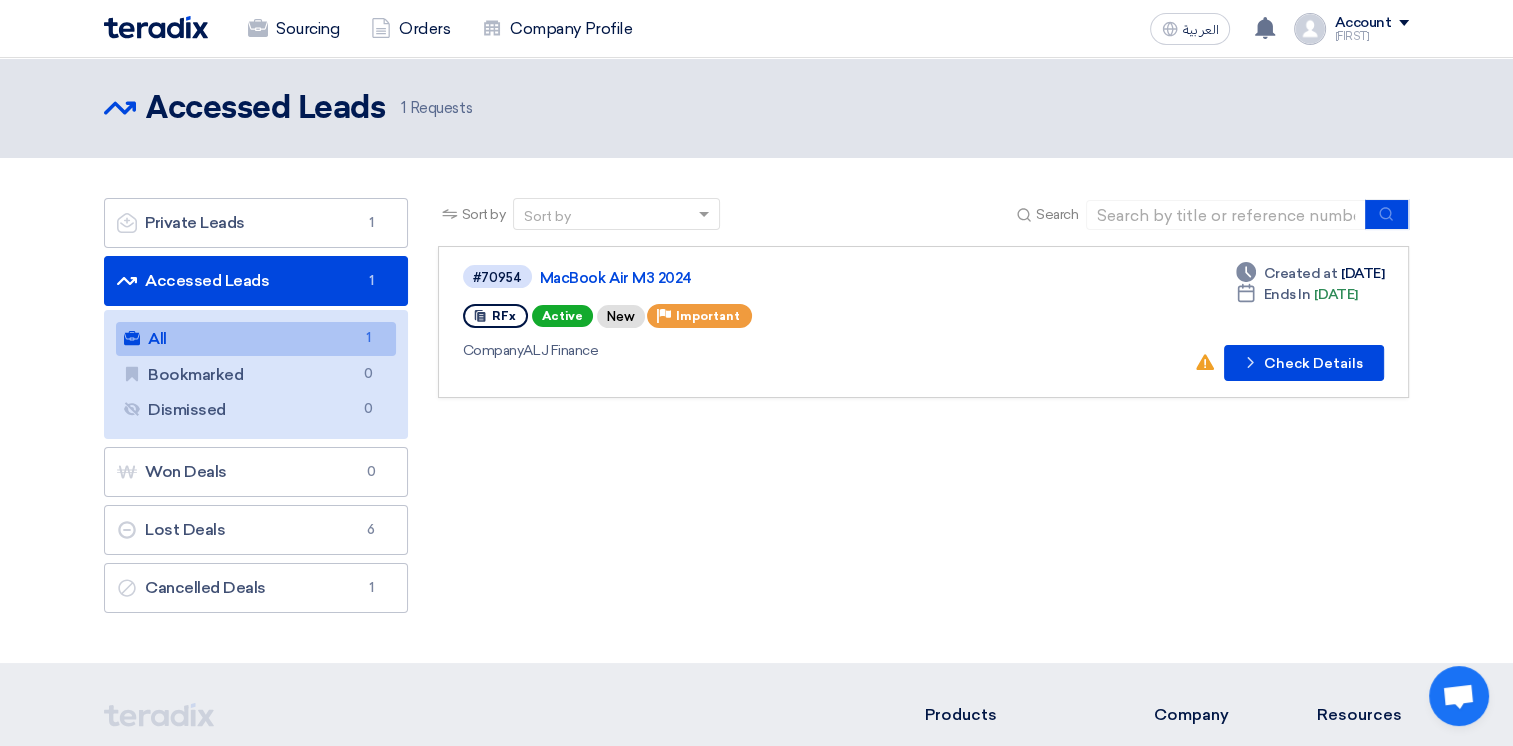 click on "All
All
1" 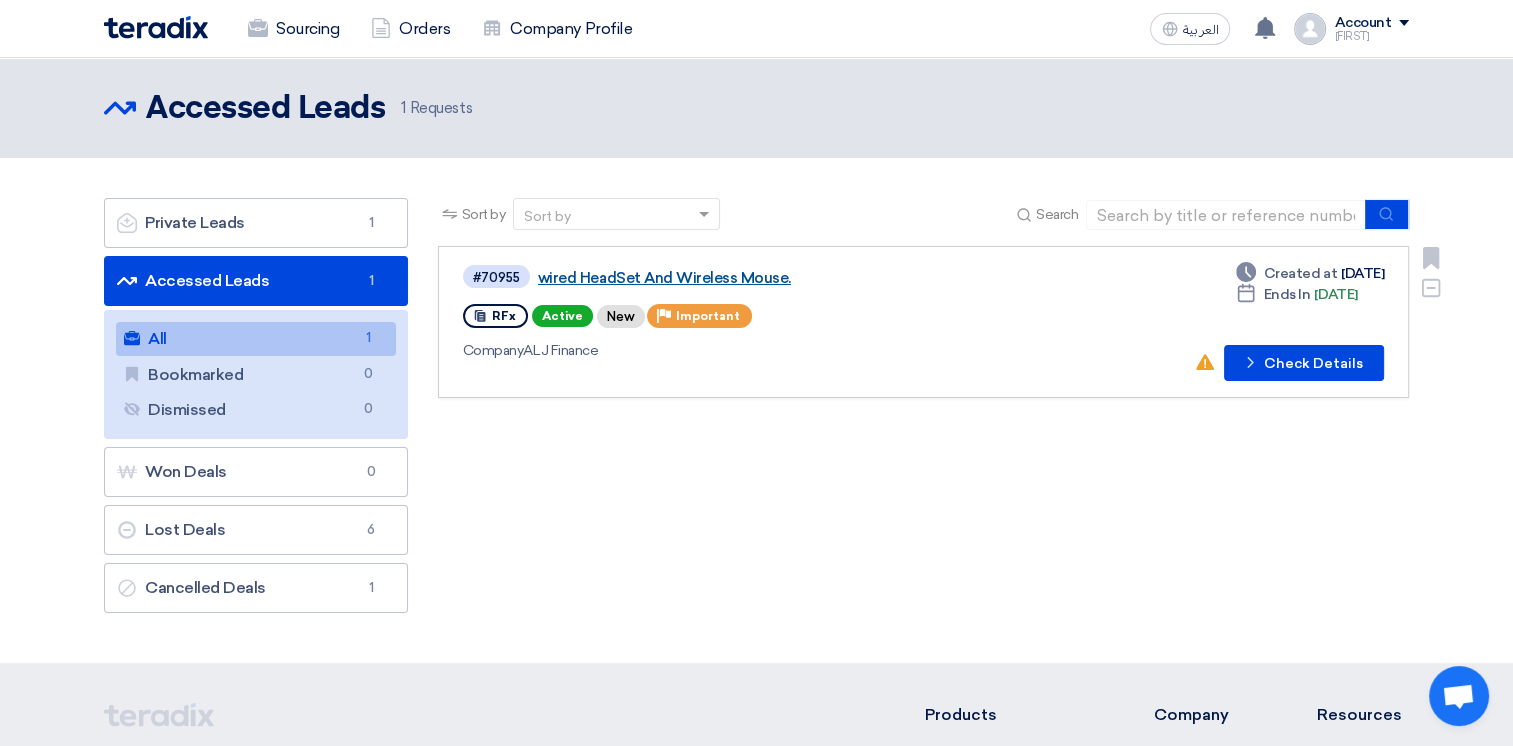 click on "wired HeadSet And Wireless Mouse." 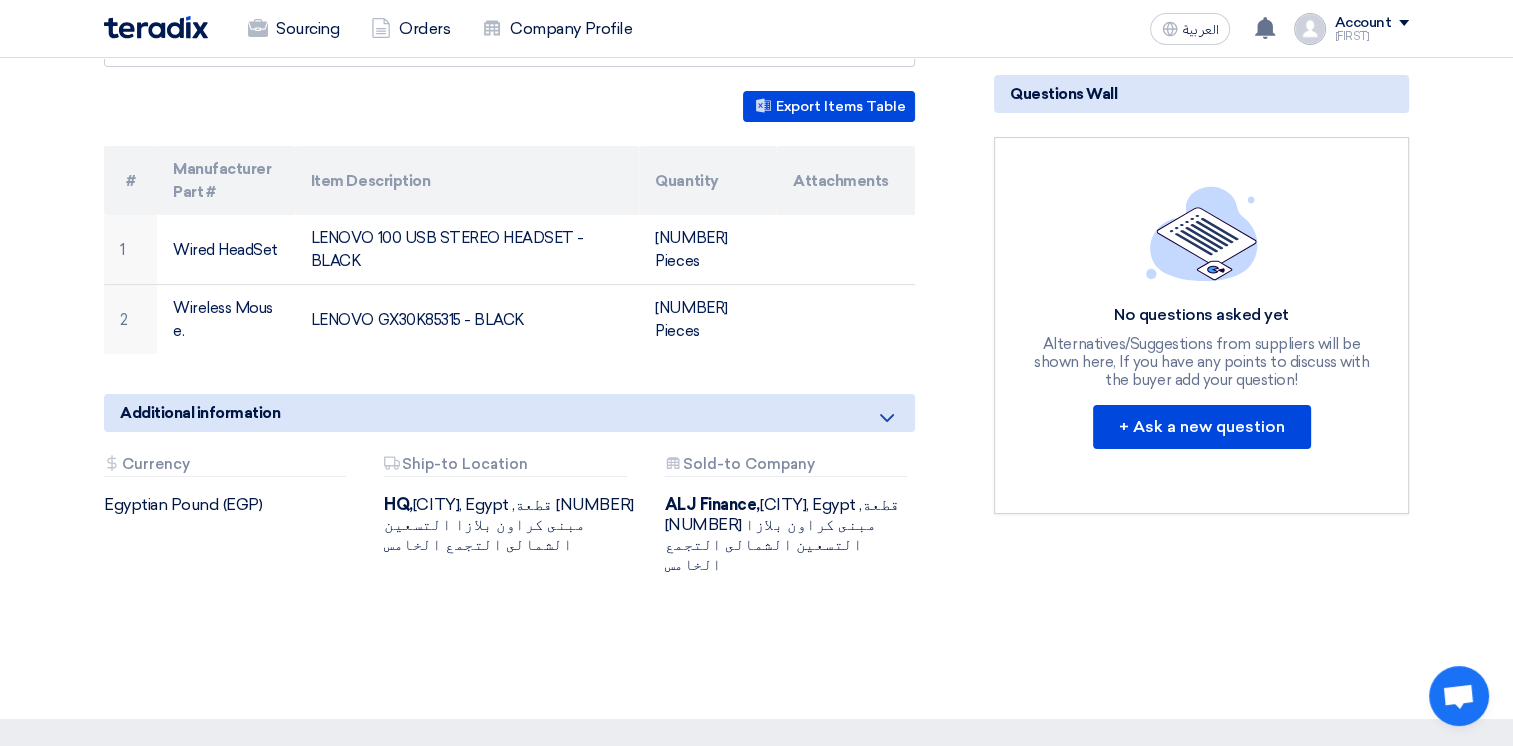 scroll, scrollTop: 303, scrollLeft: 0, axis: vertical 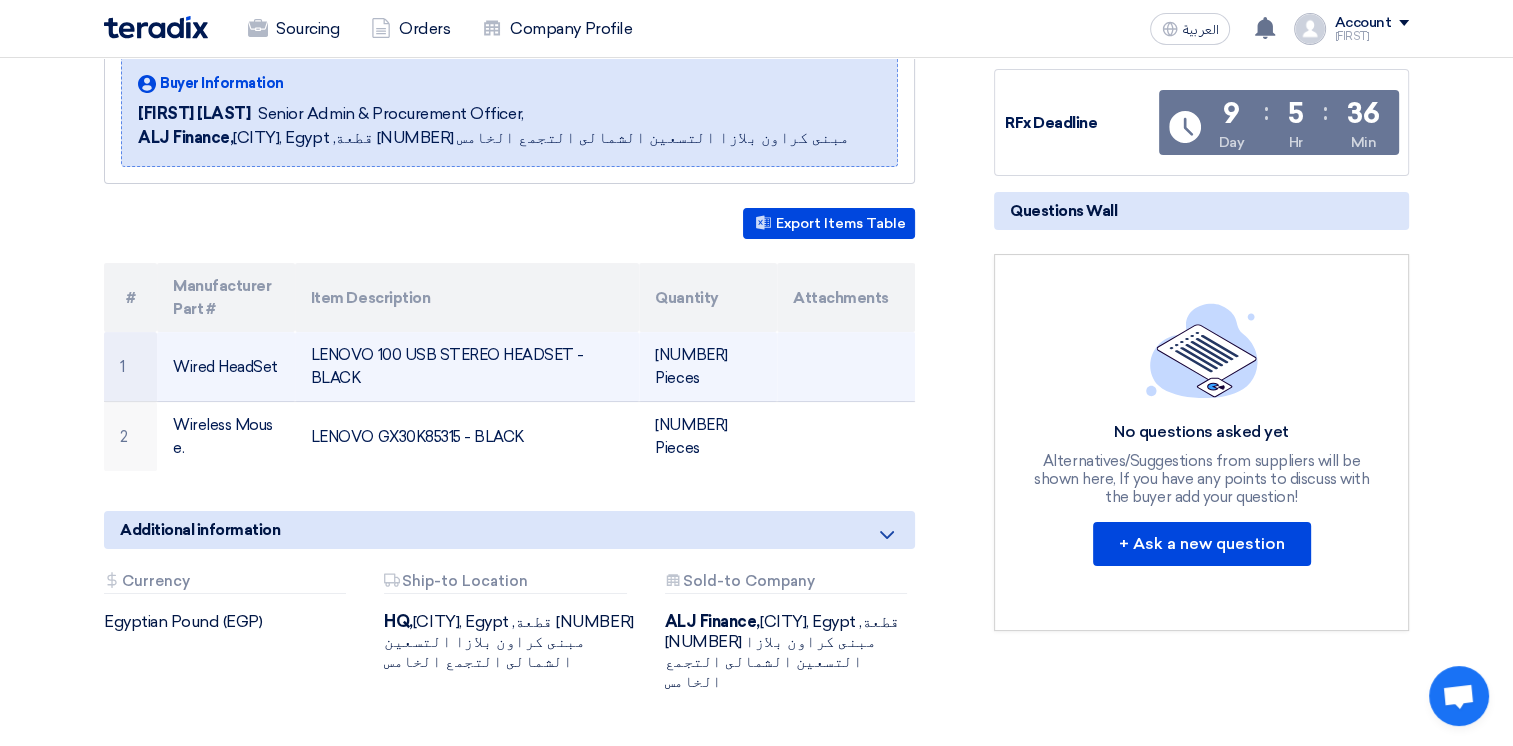 drag, startPoint x: 333, startPoint y: 379, endPoint x: 313, endPoint y: 356, distance: 30.479502 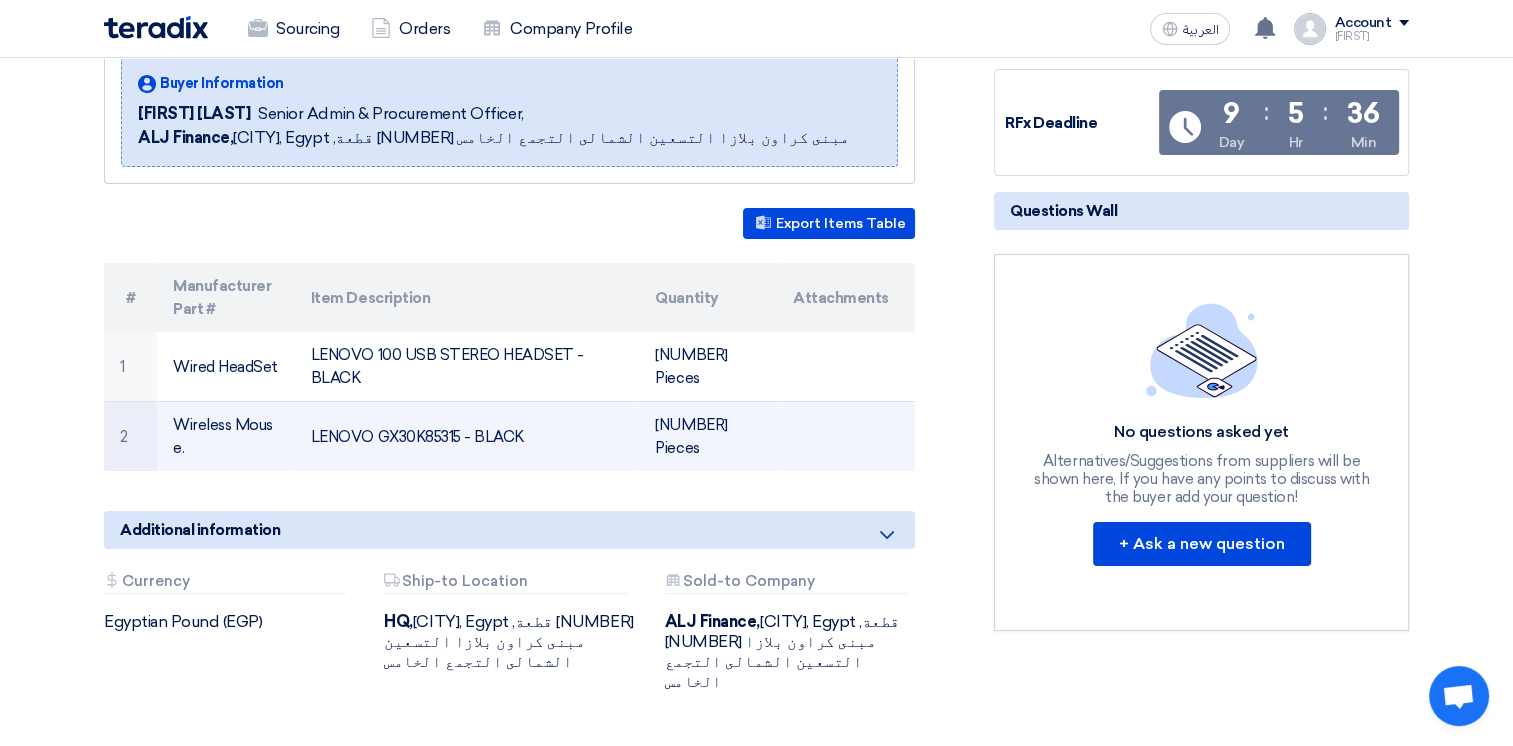 drag, startPoint x: 310, startPoint y: 429, endPoint x: 531, endPoint y: 426, distance: 221.02036 